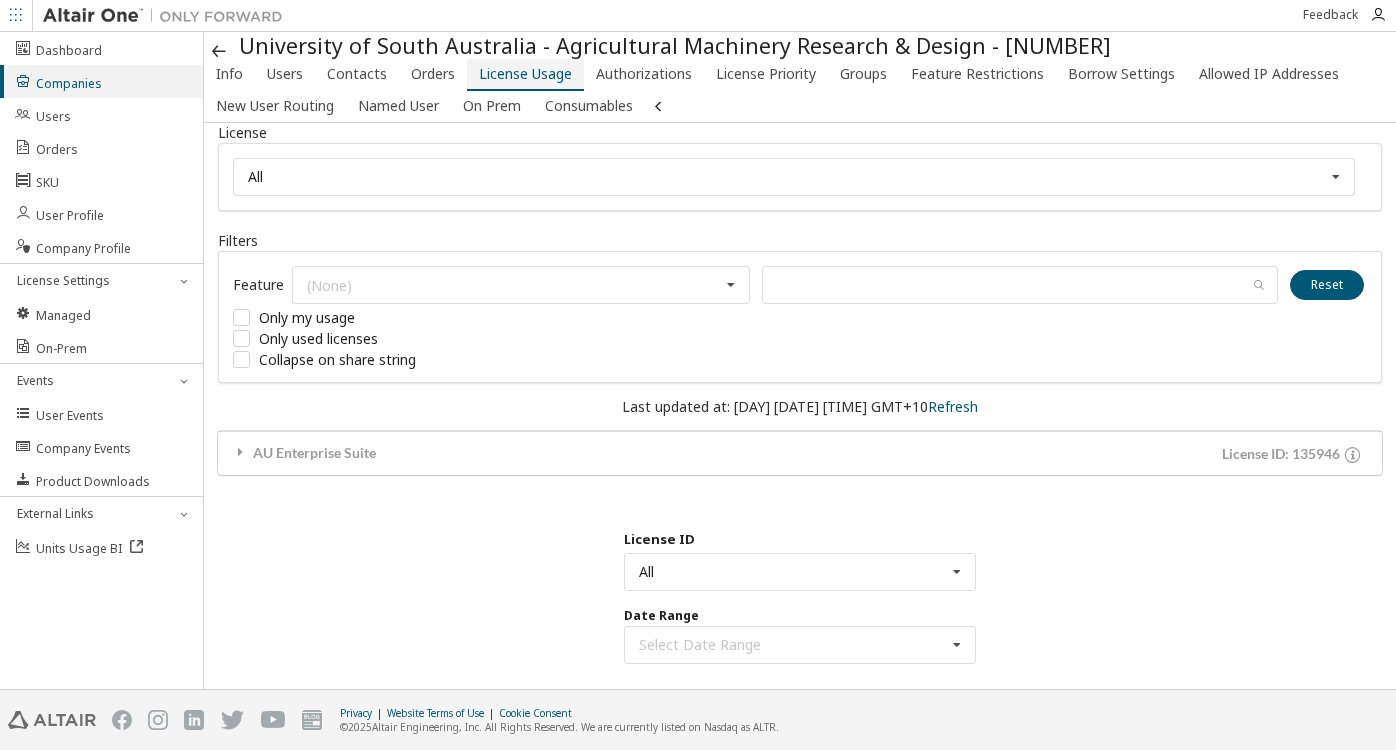 scroll, scrollTop: 0, scrollLeft: 0, axis: both 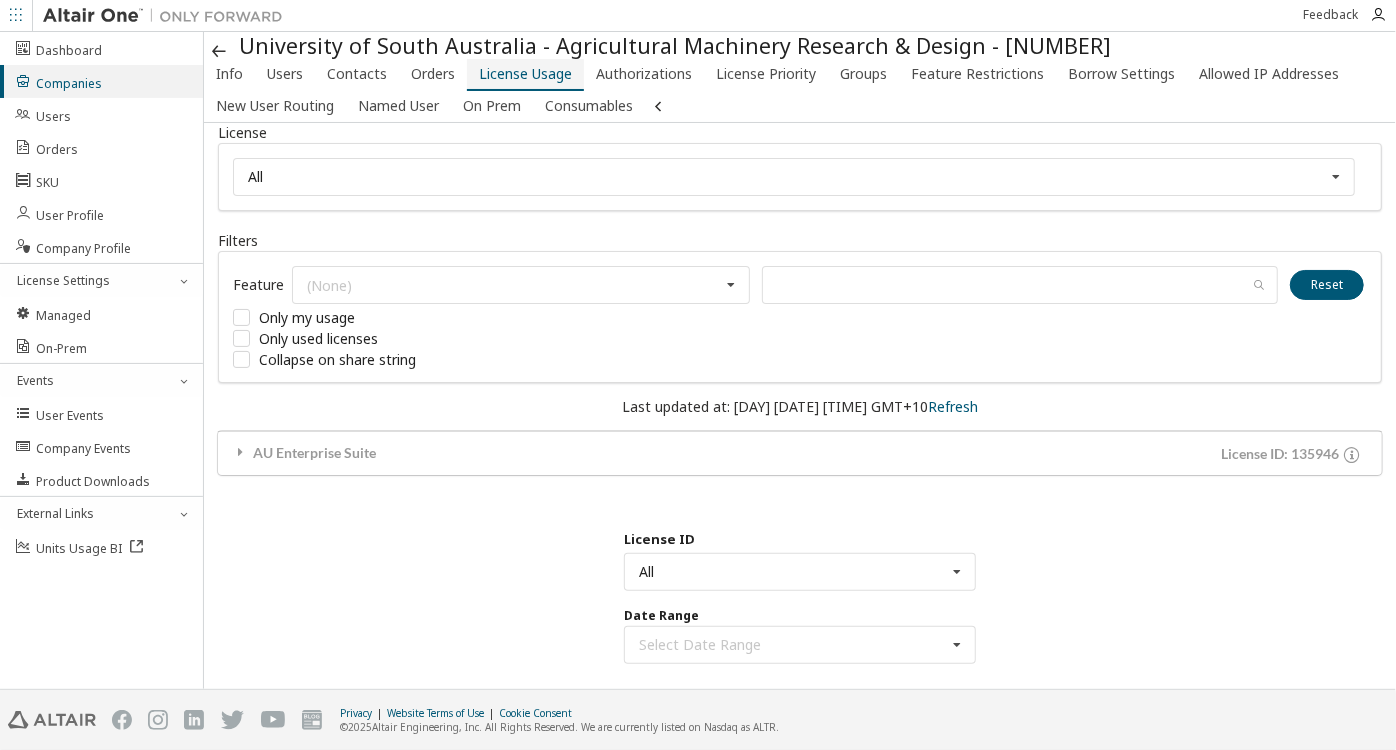 click on "License Usage" at bounding box center (525, 75) 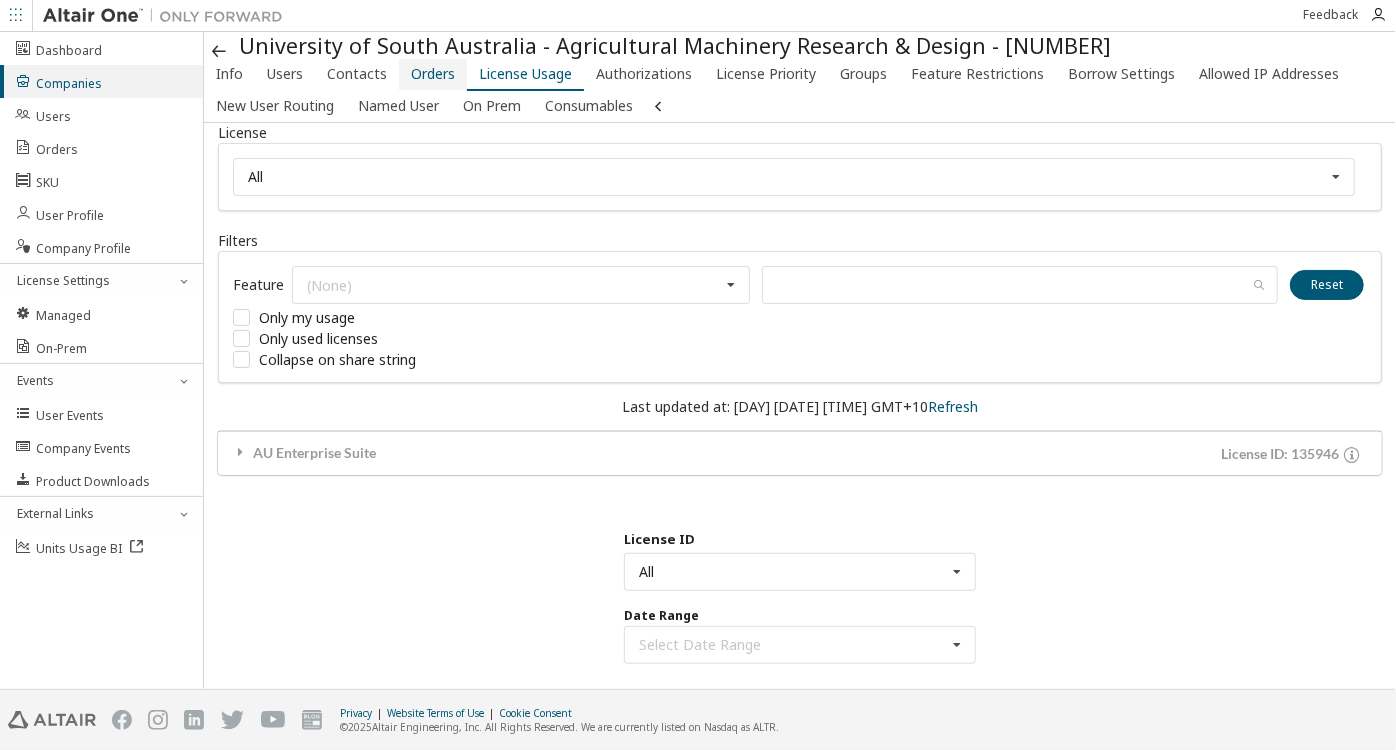 click on "Orders" at bounding box center [433, 74] 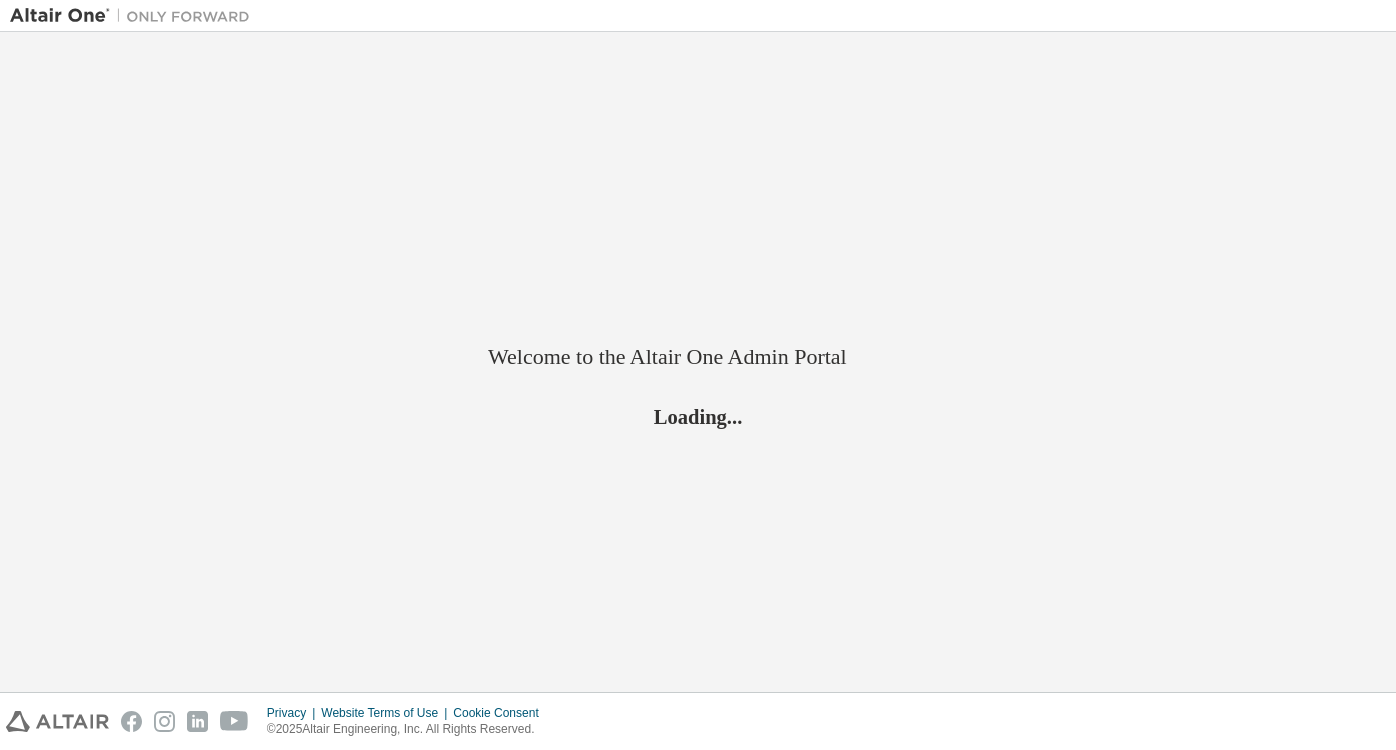 scroll, scrollTop: 0, scrollLeft: 0, axis: both 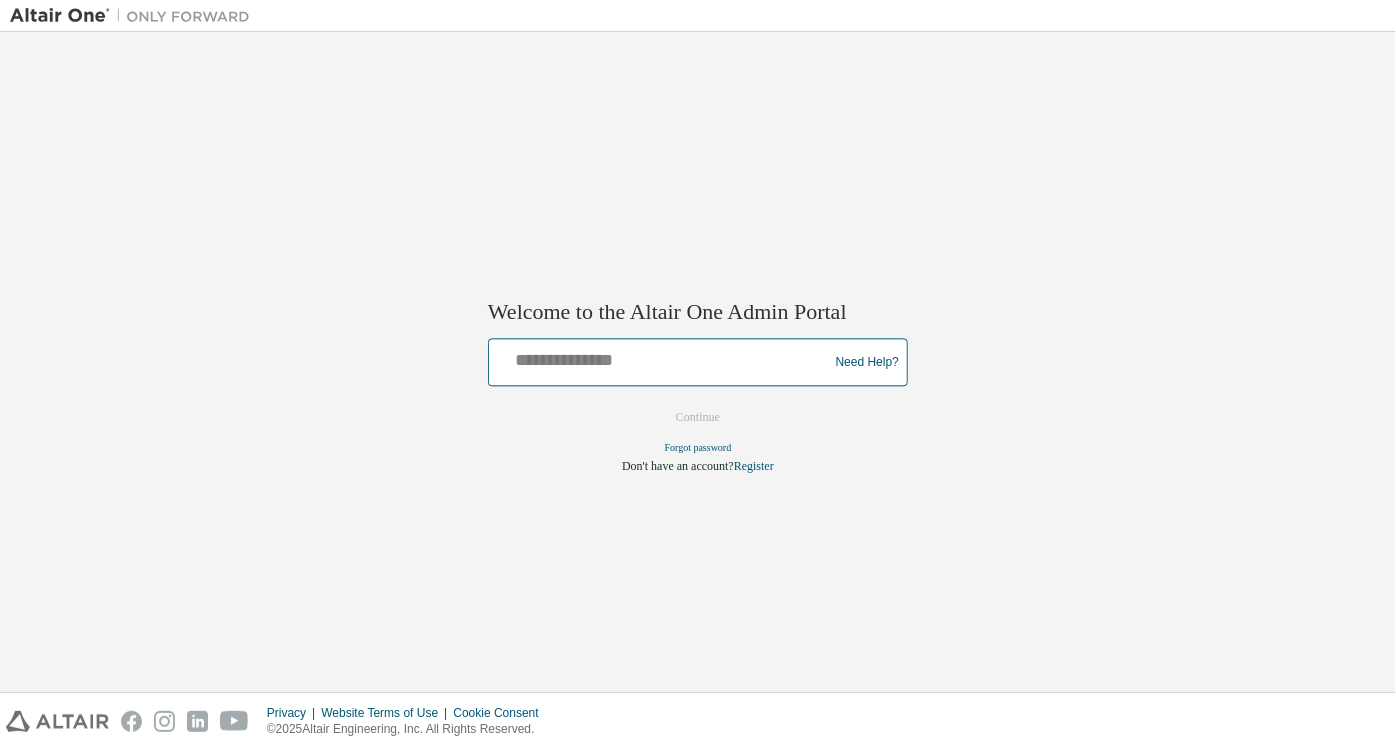 click at bounding box center [661, 358] 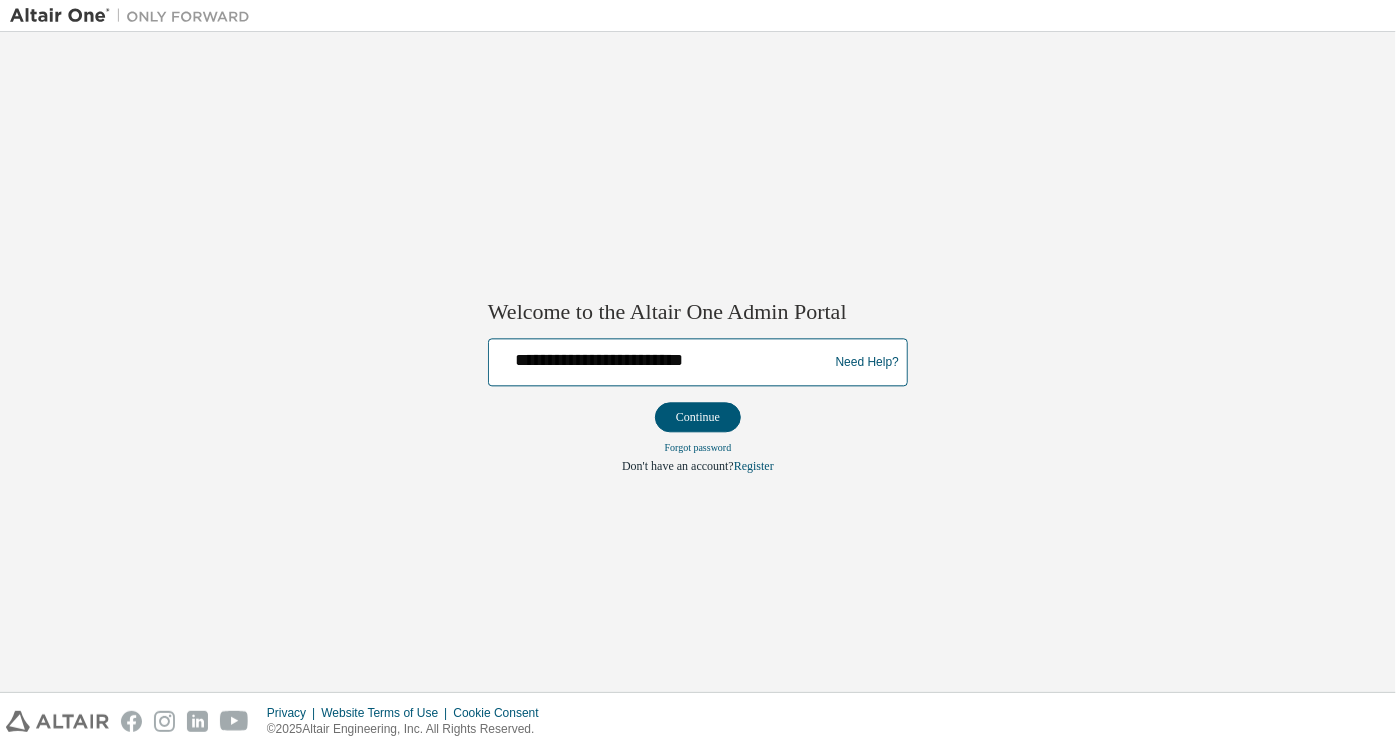 type on "**********" 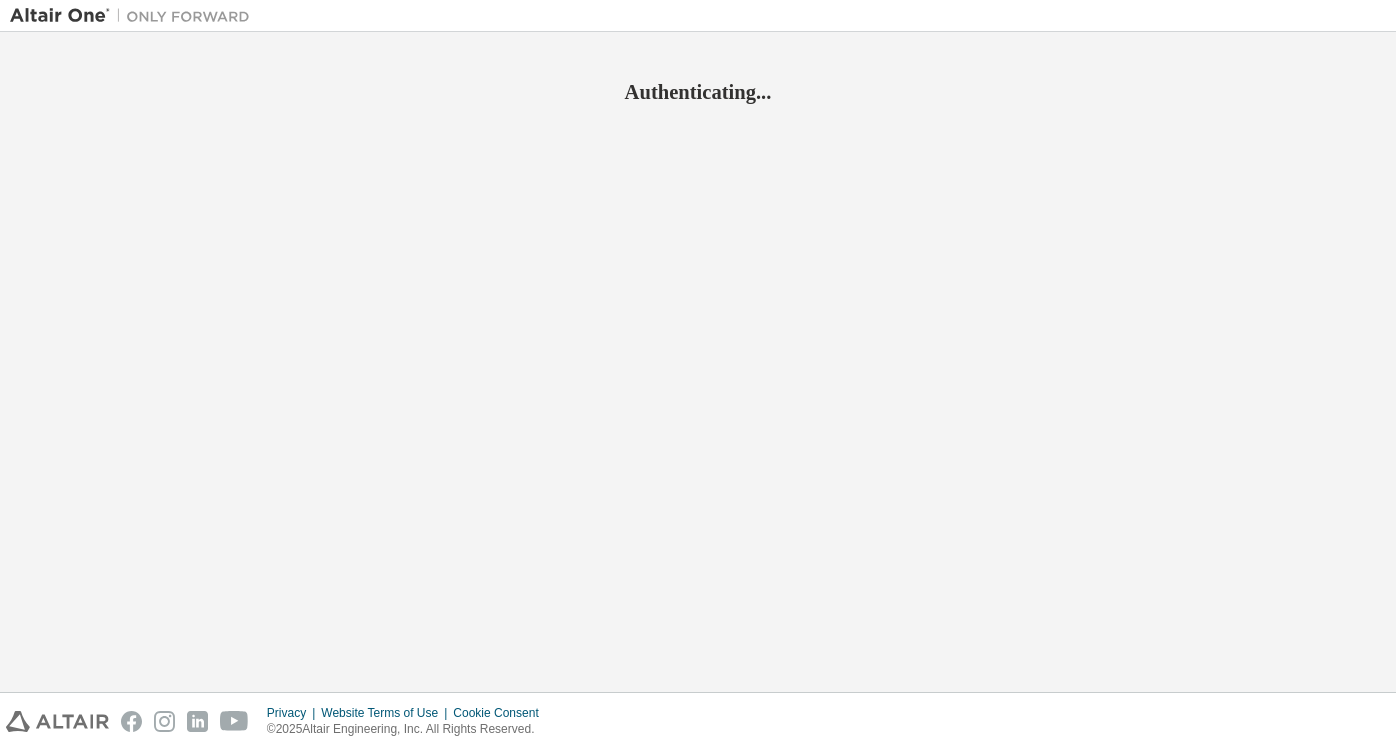 scroll, scrollTop: 0, scrollLeft: 0, axis: both 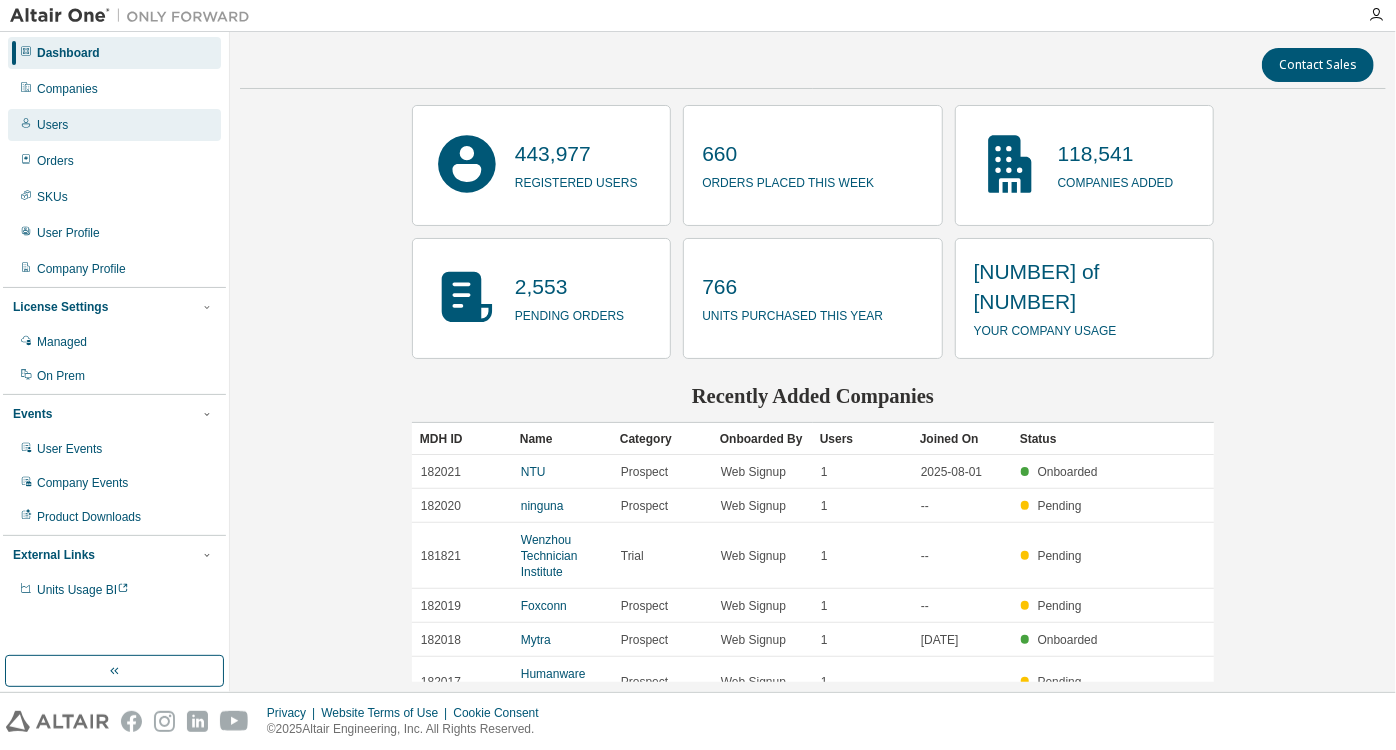 click on "Users" at bounding box center [114, 125] 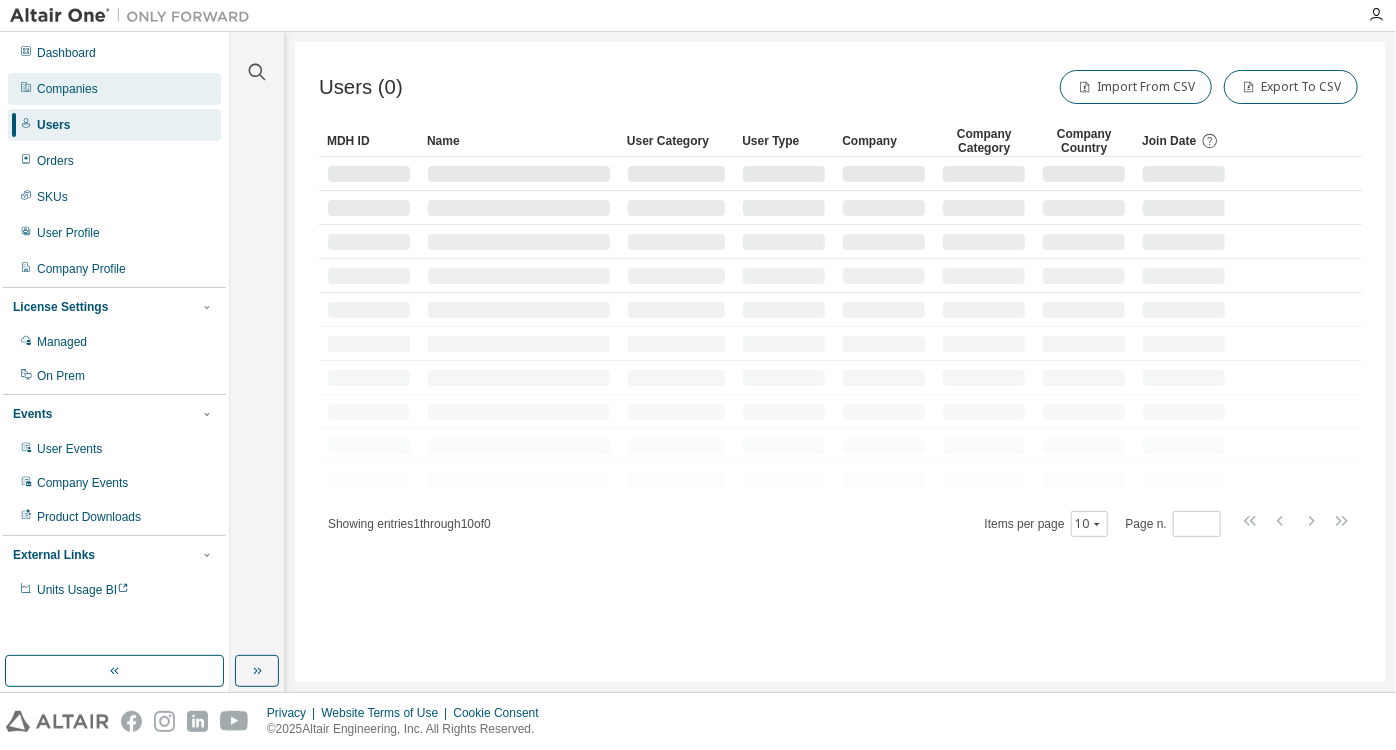 click on "Companies" at bounding box center [114, 89] 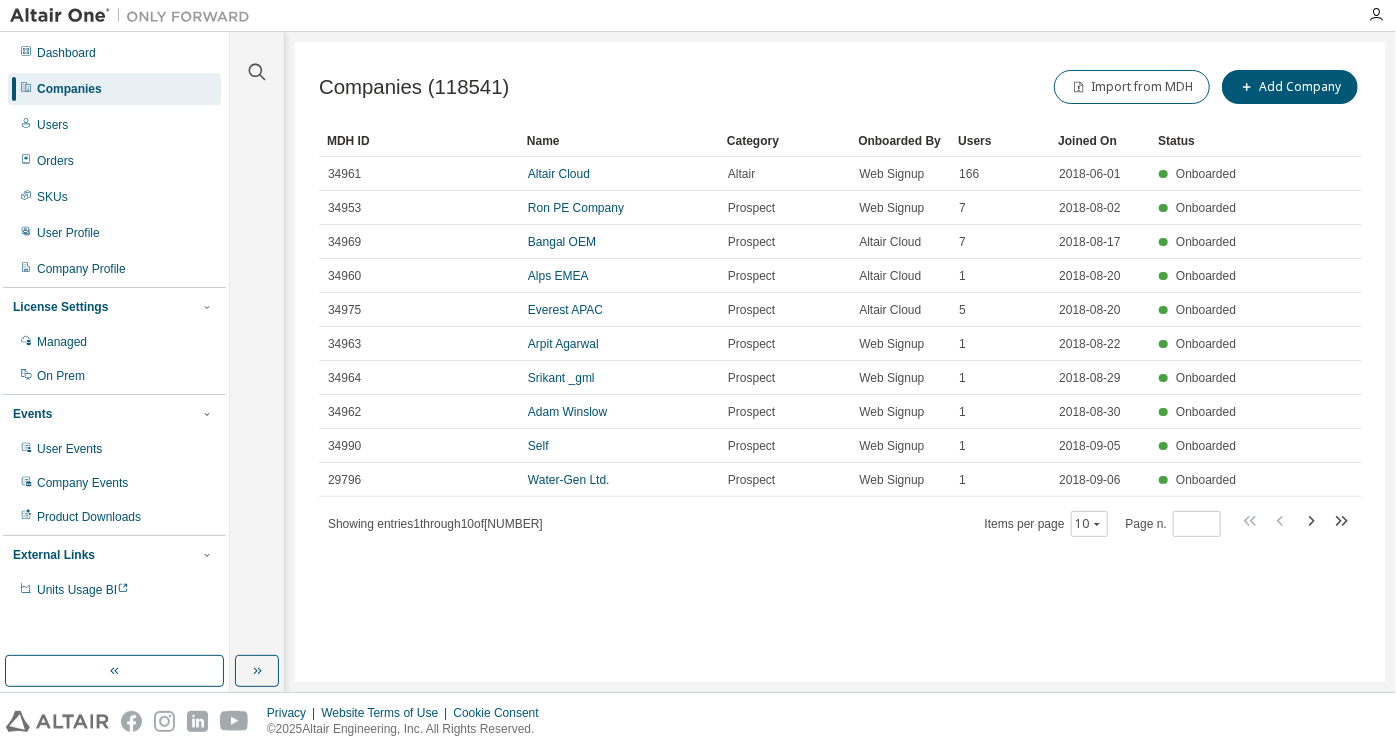 click at bounding box center [257, 60] 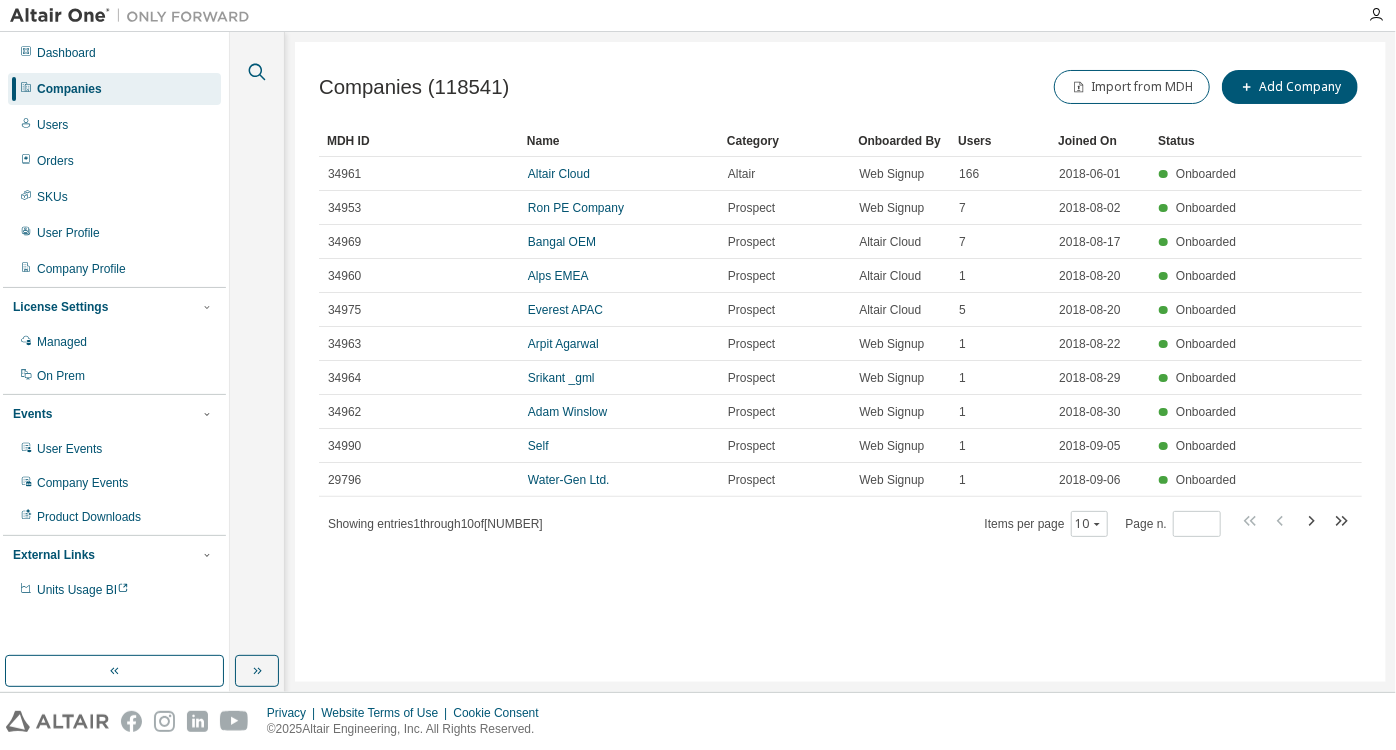 click 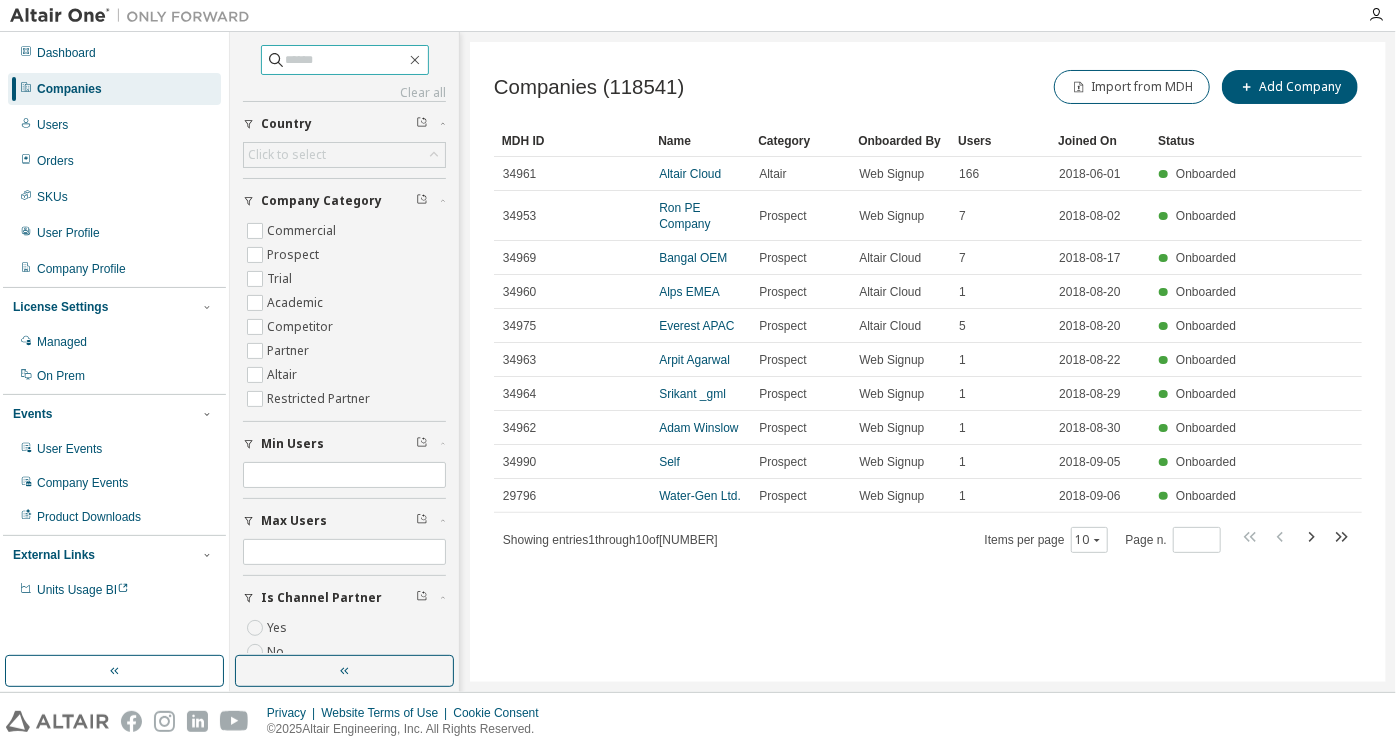 click at bounding box center (346, 60) 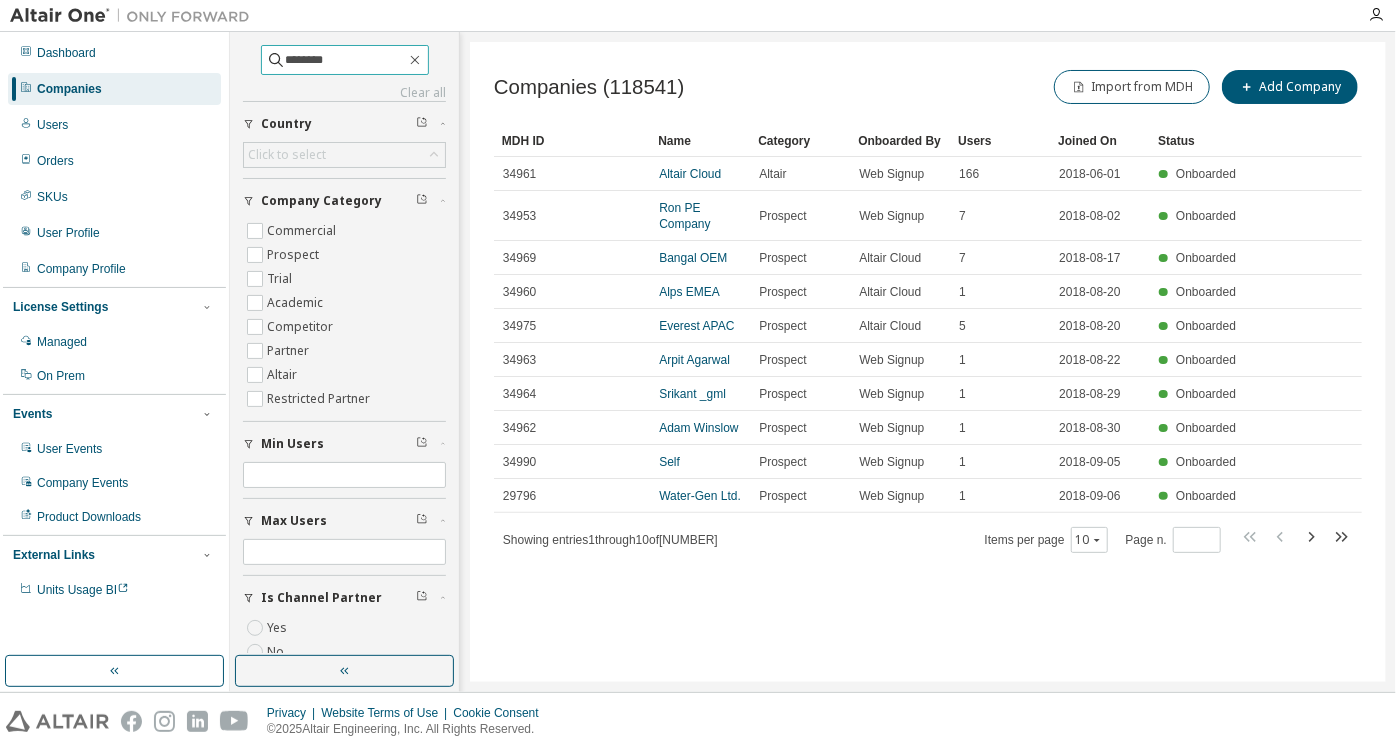 type on "********" 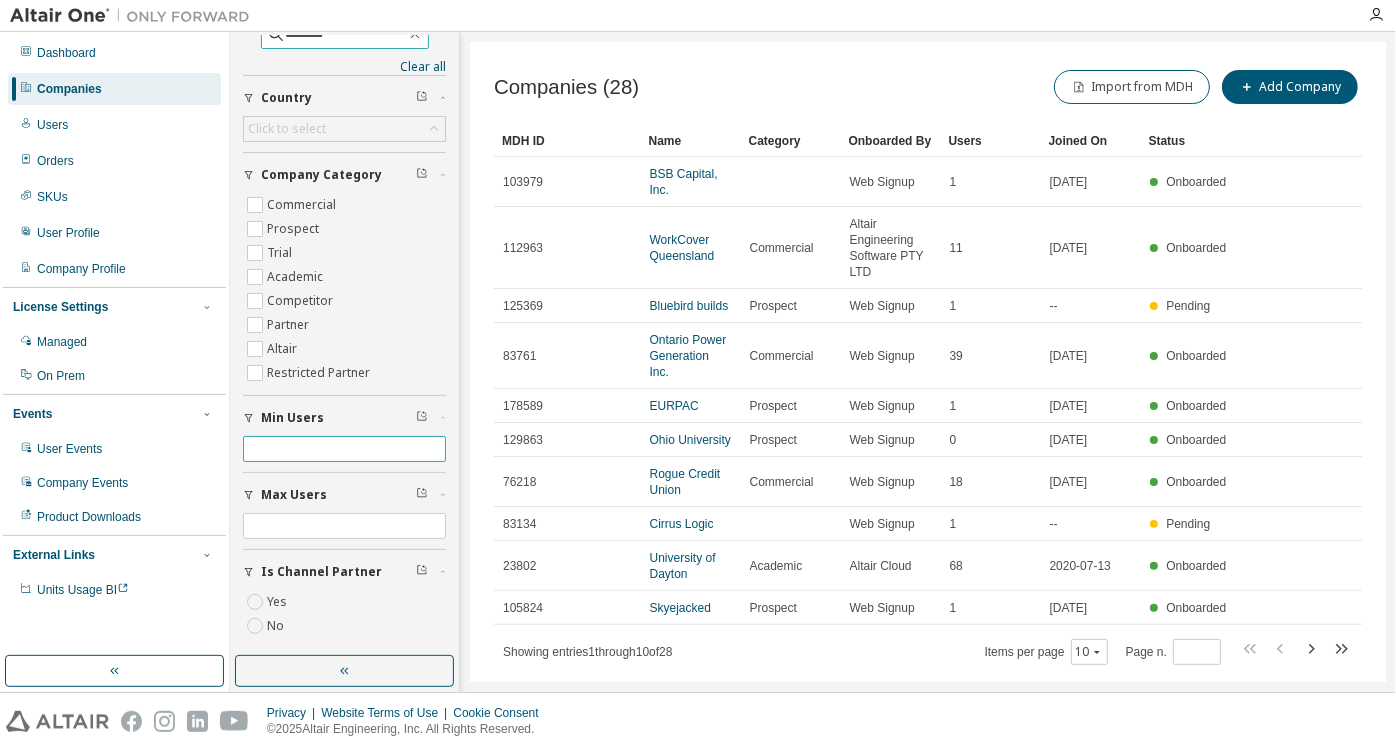 scroll, scrollTop: 0, scrollLeft: 0, axis: both 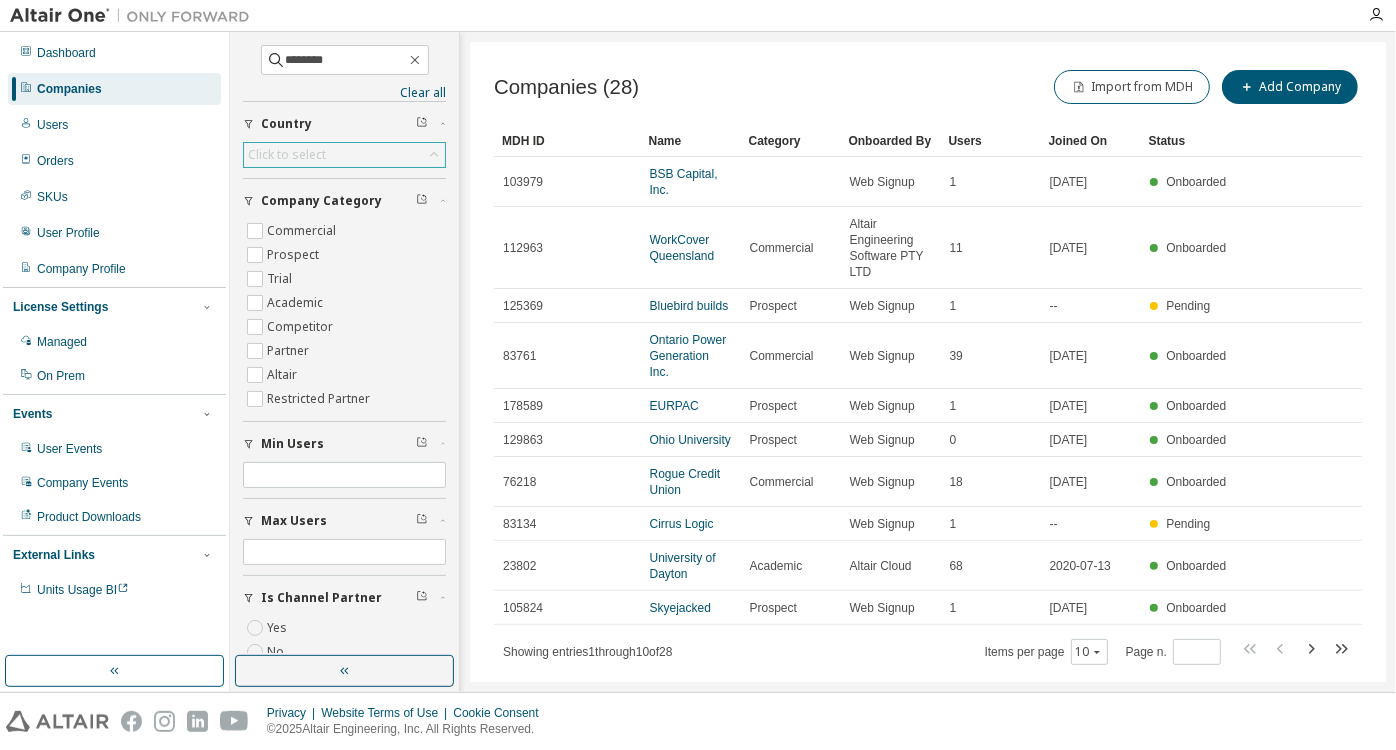 click on "Click to select" at bounding box center (287, 155) 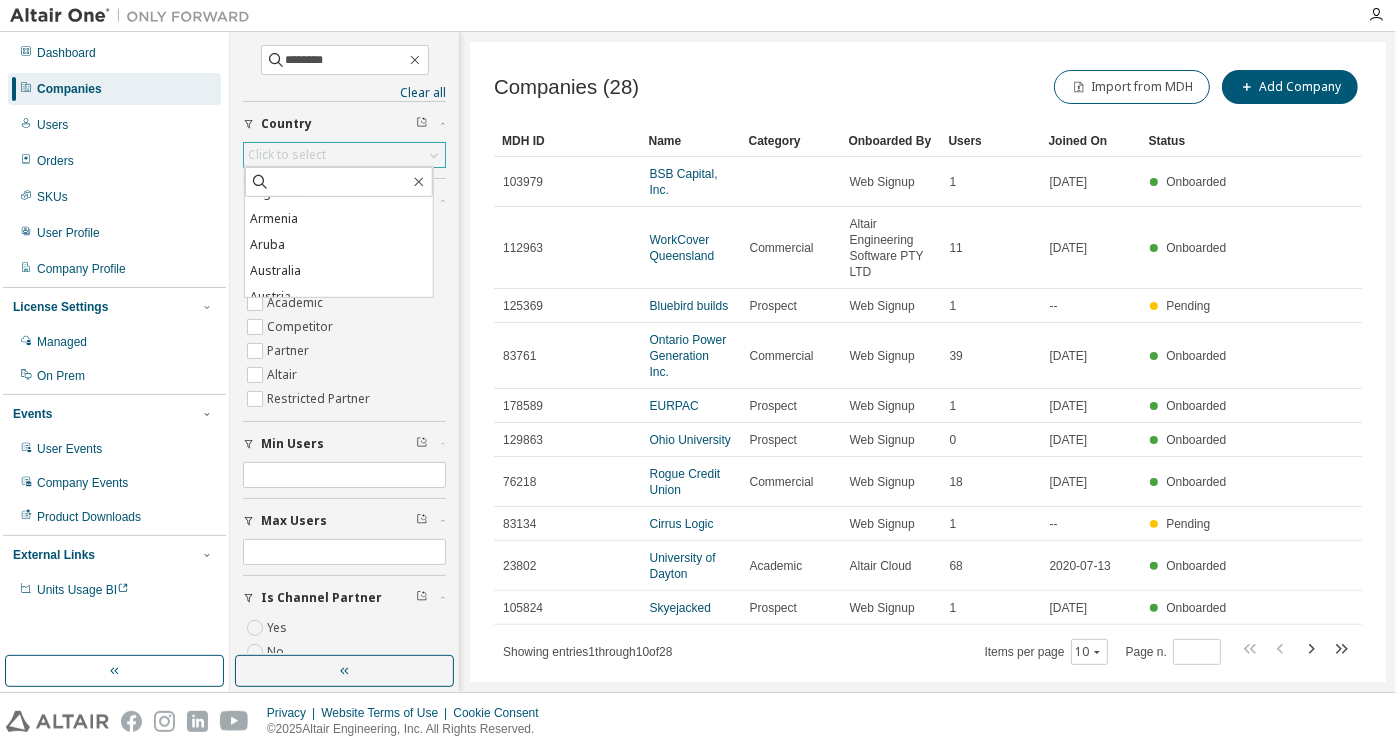 scroll, scrollTop: 278, scrollLeft: 0, axis: vertical 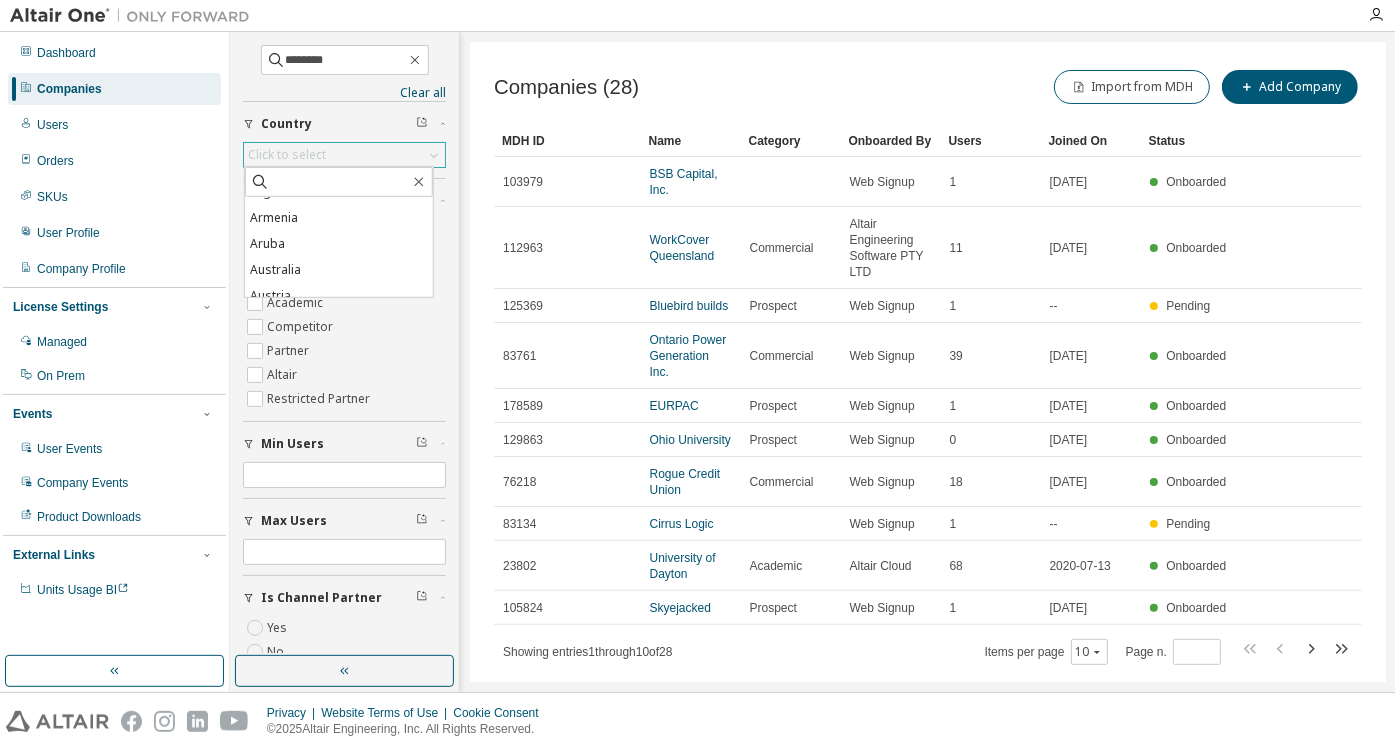 click on "Australia" at bounding box center [339, 270] 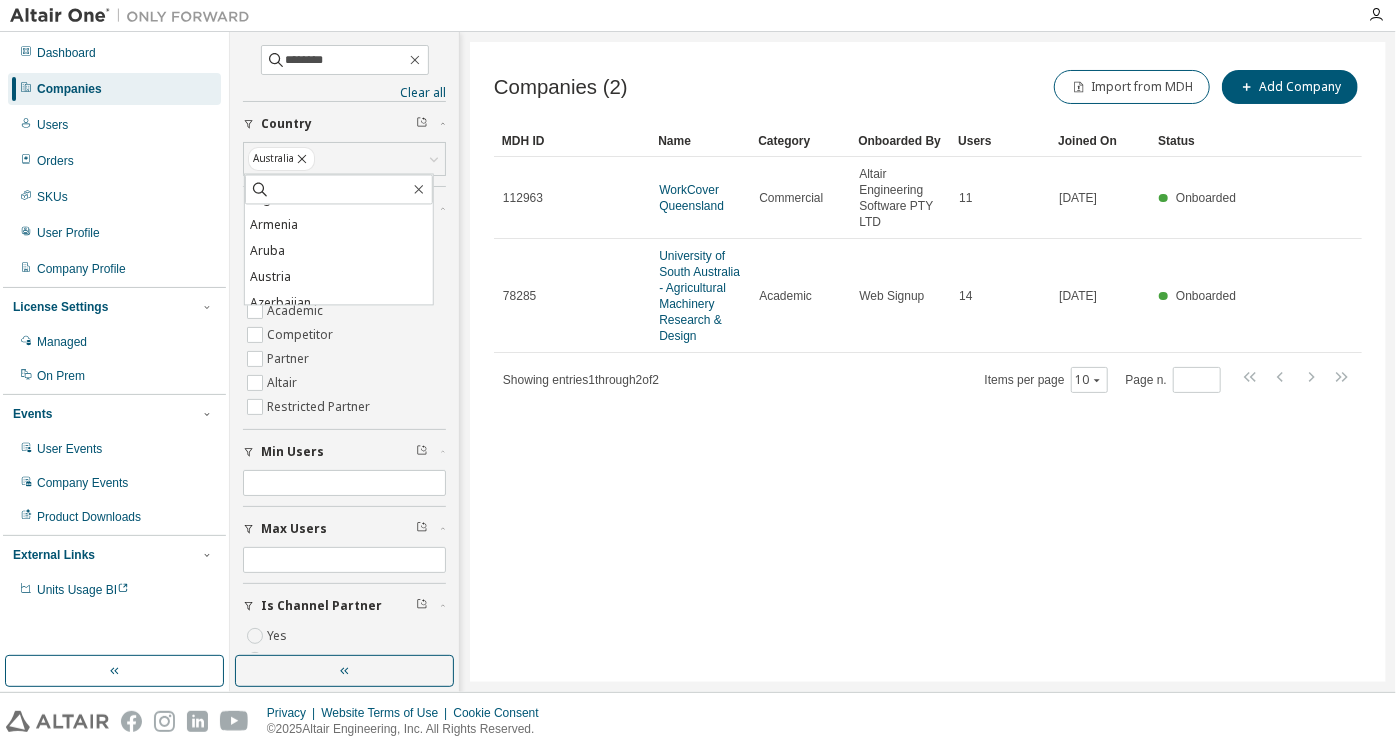 click on "Companies (2)" at bounding box center (561, 87) 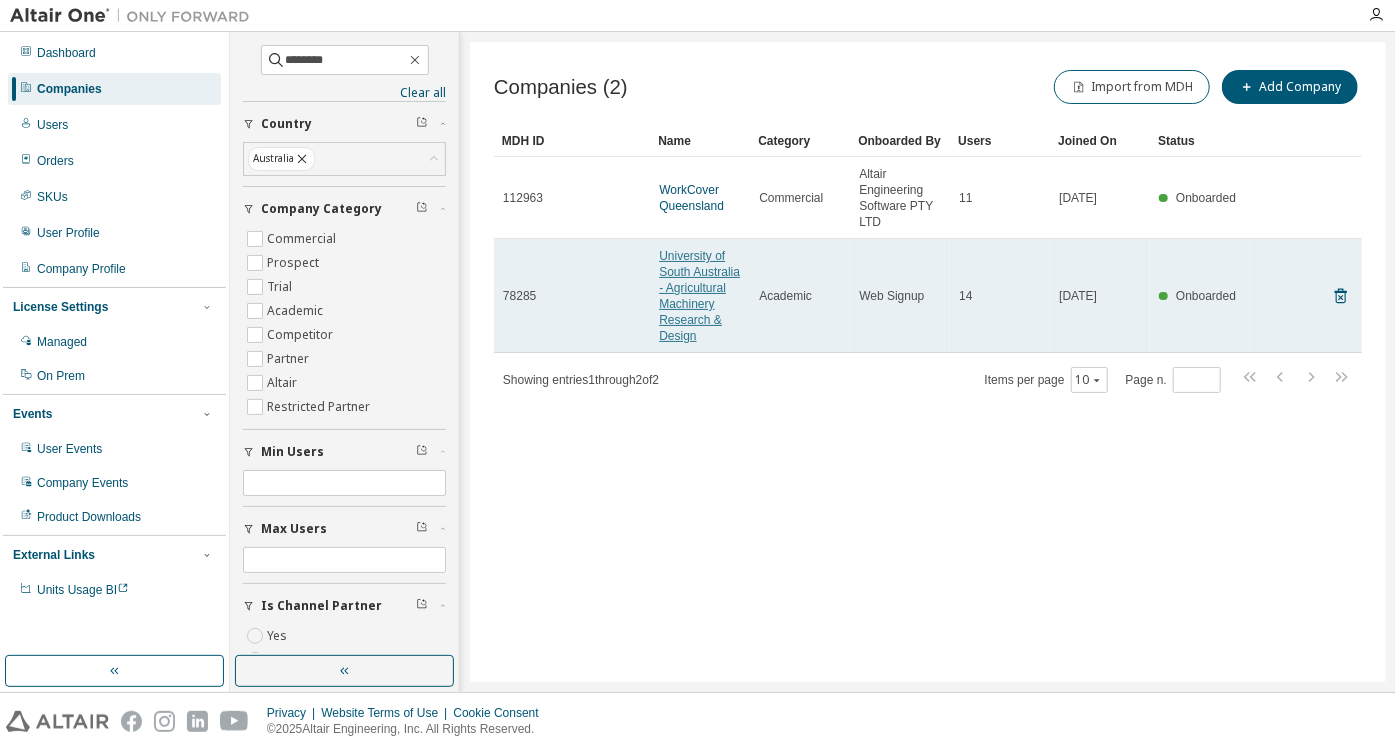 click on "University of South Australia - Agricultural Machinery Research & Design" at bounding box center [699, 296] 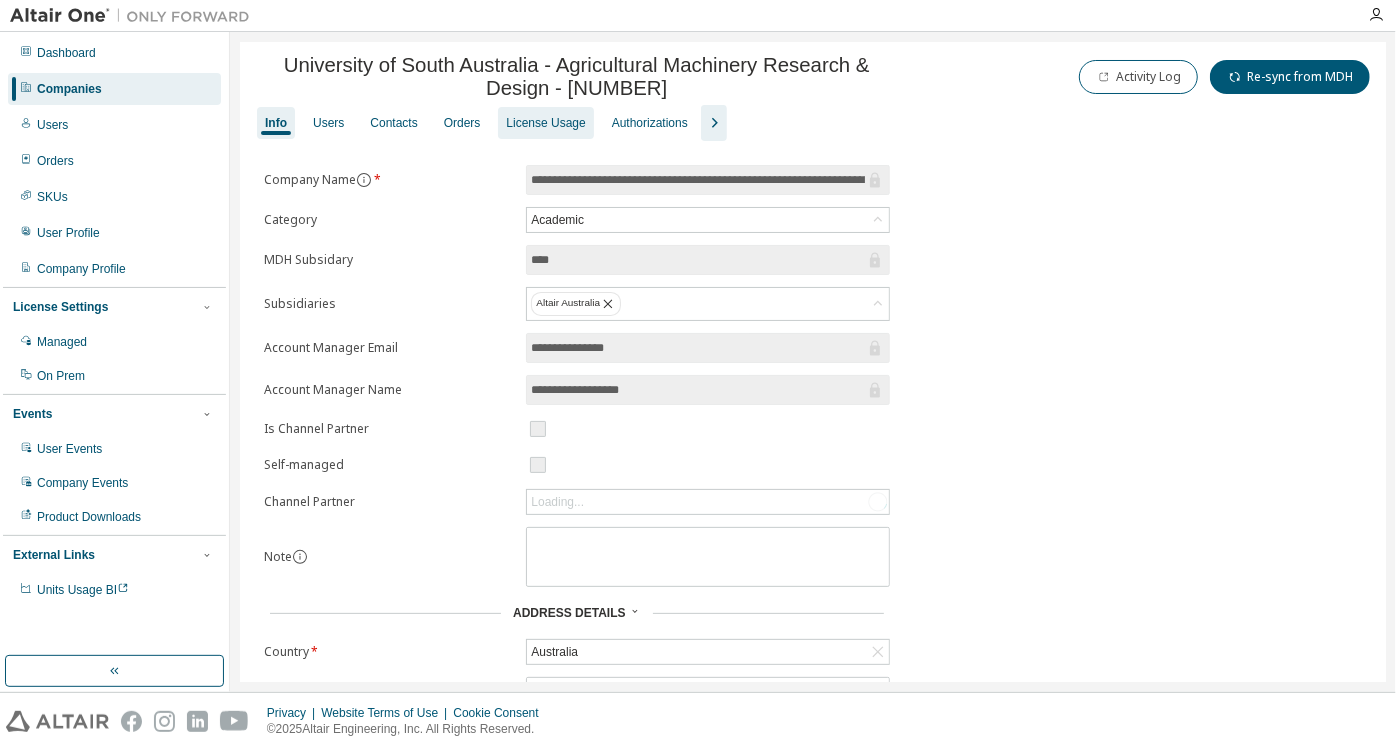 click on "License Usage" at bounding box center (545, 123) 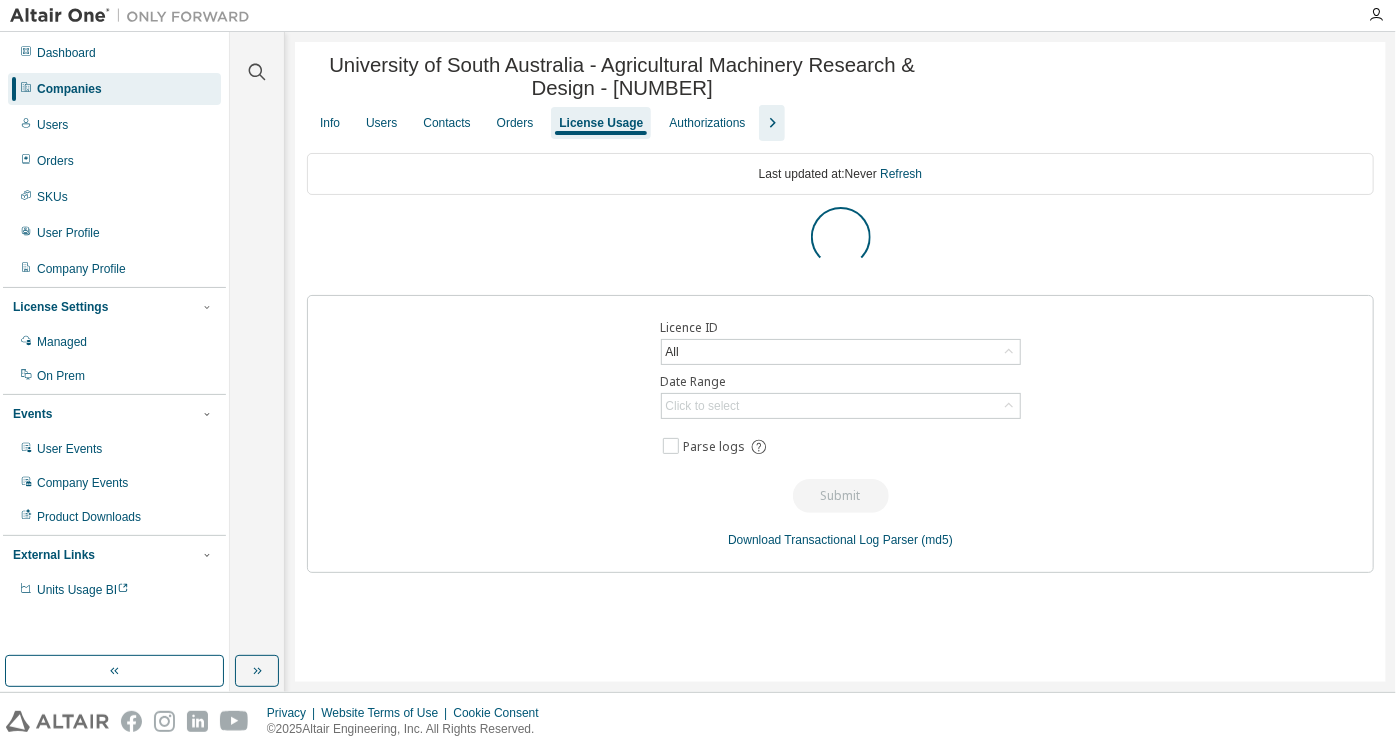 click 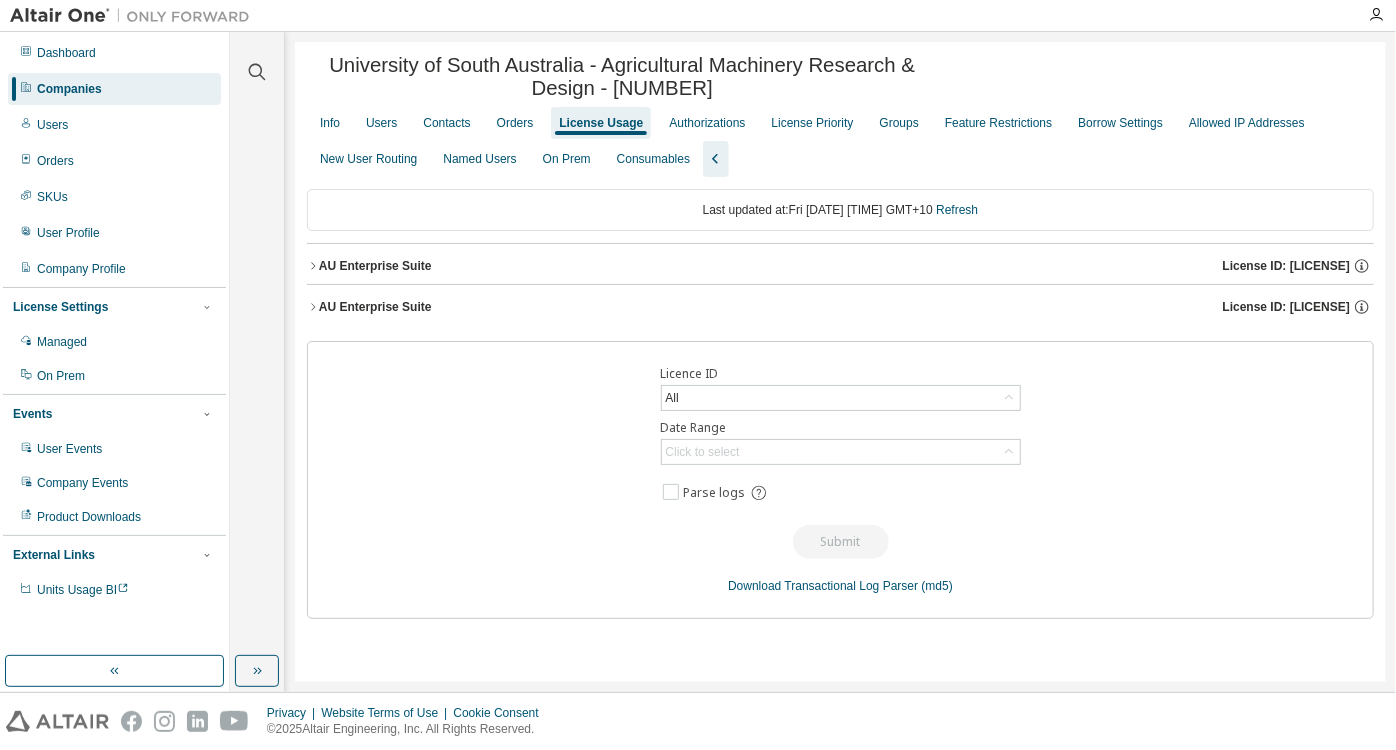 click on "AU Enterprise Suite" at bounding box center (375, 307) 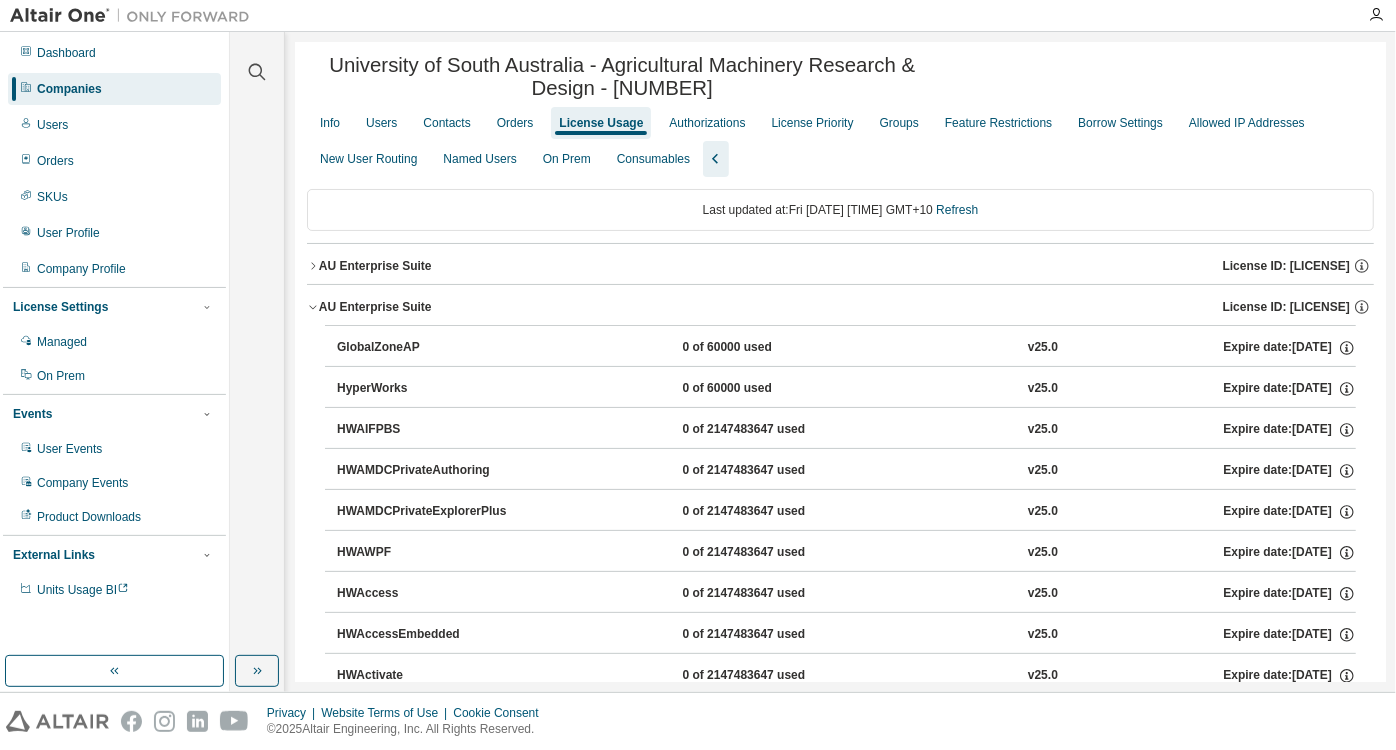 click on "AU Enterprise Suite" at bounding box center (375, 307) 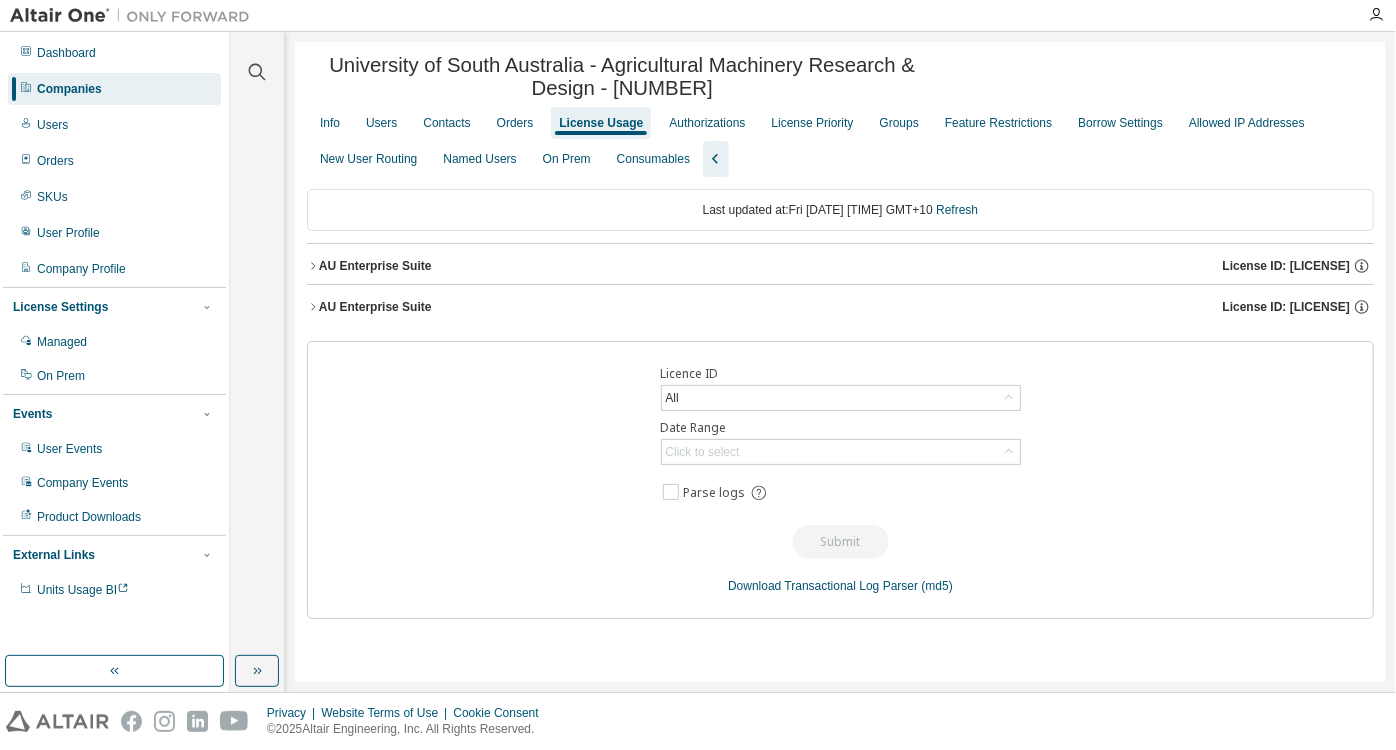 click on "AU Enterprise Suite" at bounding box center (375, 307) 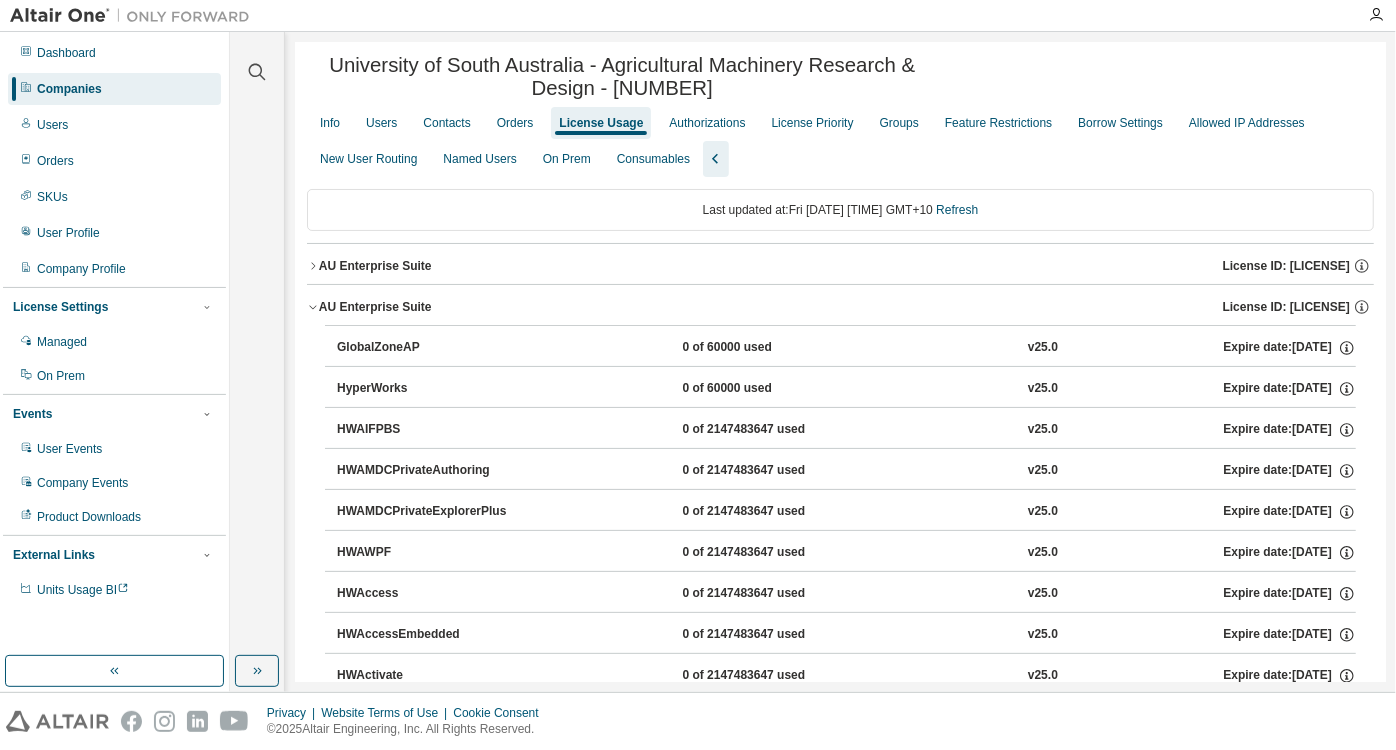 click on "AU Enterprise Suite" at bounding box center (375, 307) 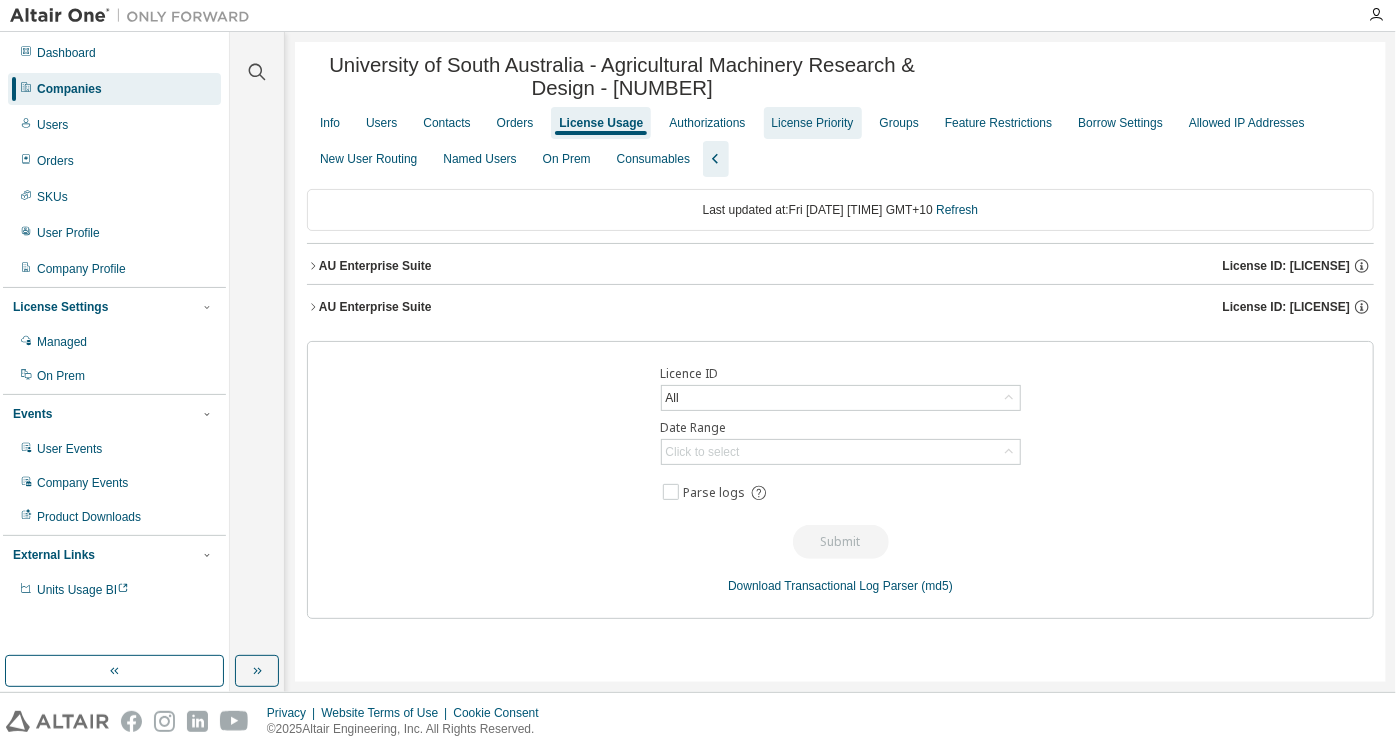 click on "License Priority" at bounding box center [813, 123] 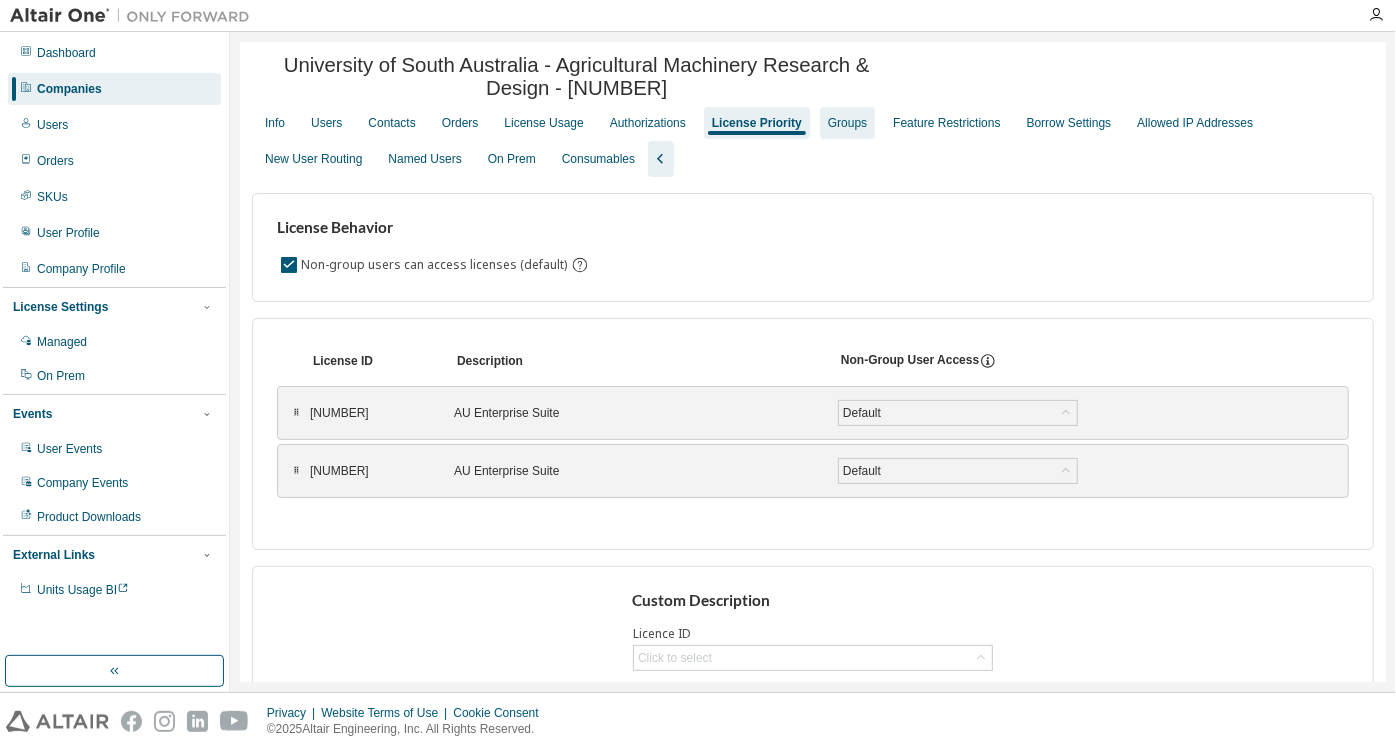 click on "Groups" at bounding box center (847, 123) 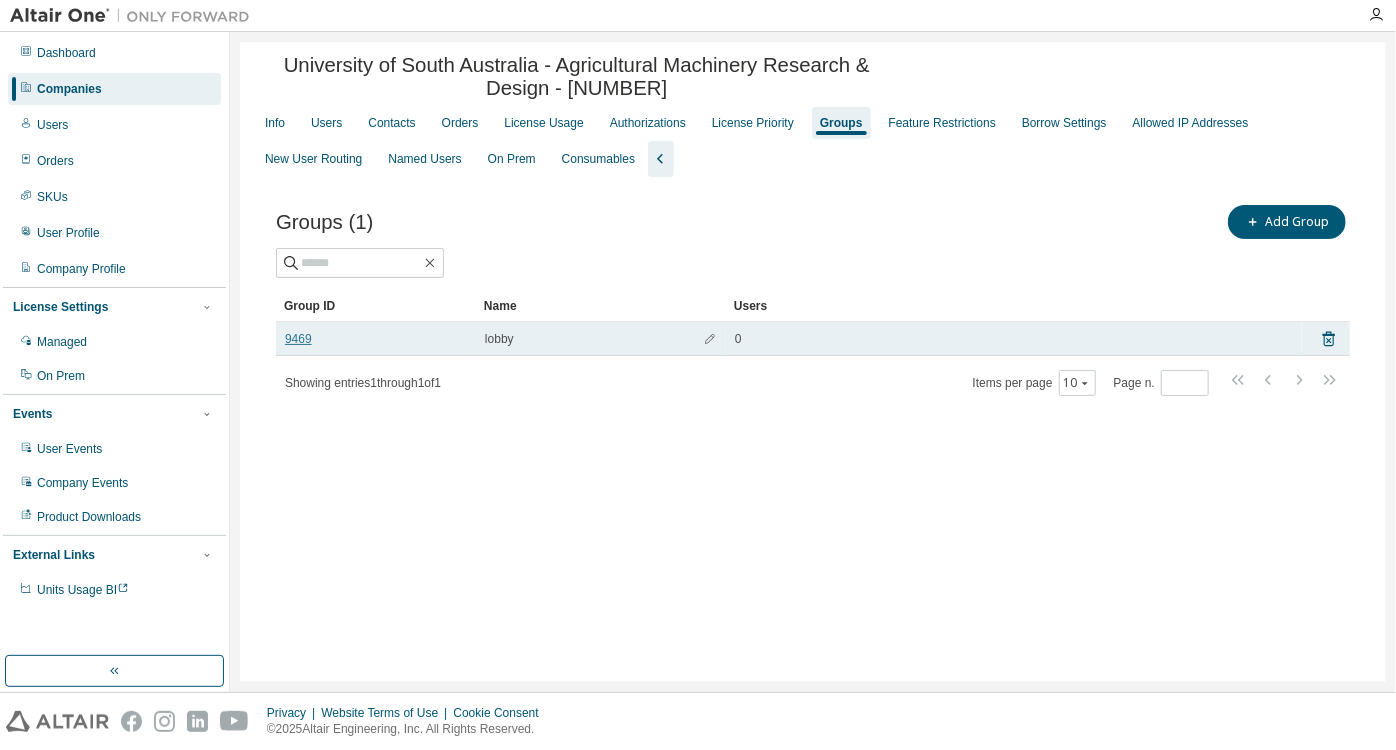 click on "9469" at bounding box center [298, 339] 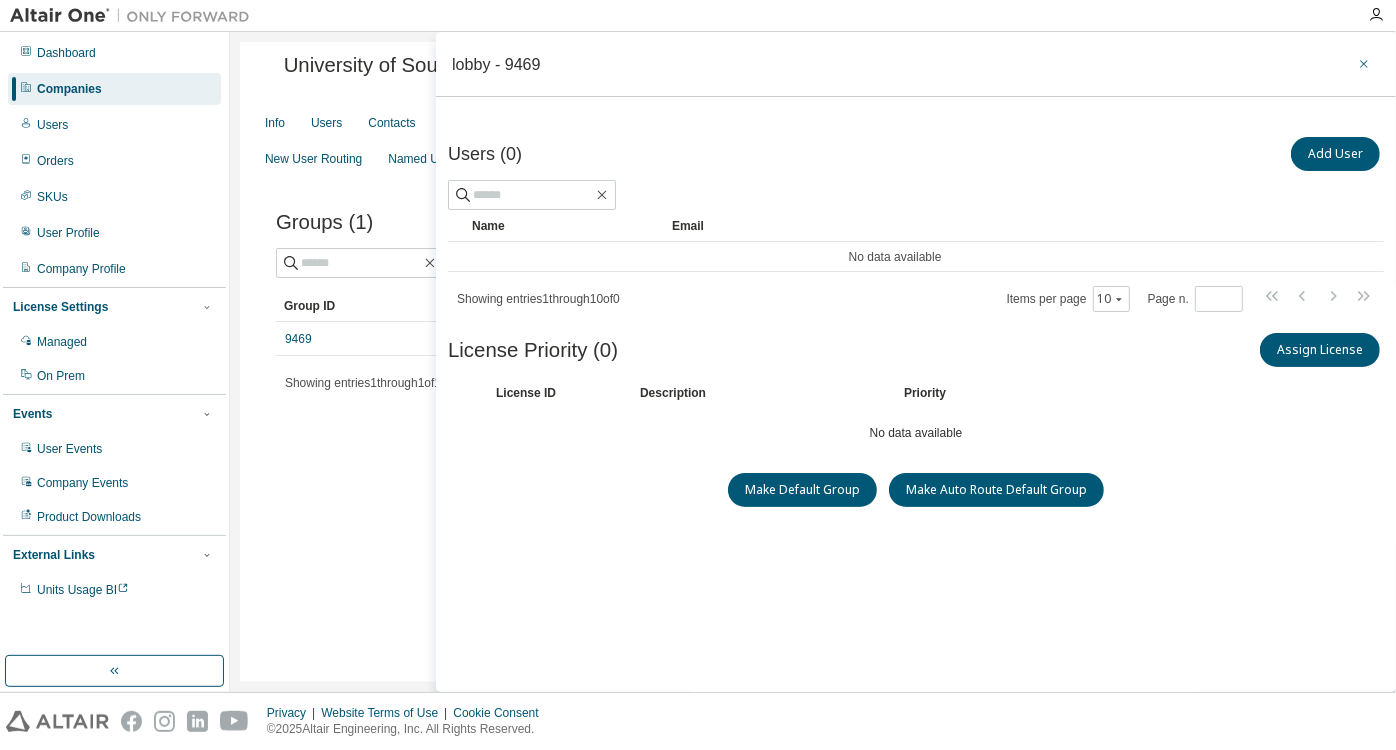 click at bounding box center (1364, 64) 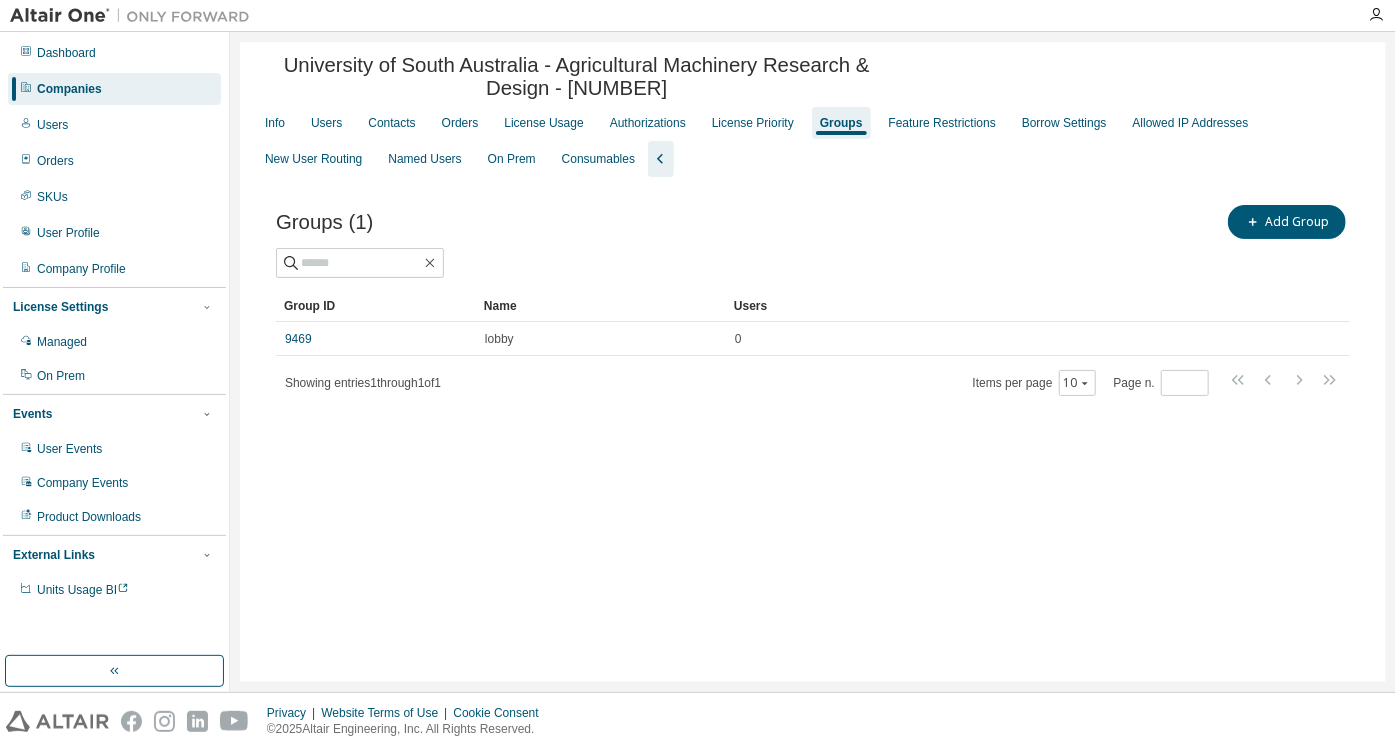 click at bounding box center (813, 263) 